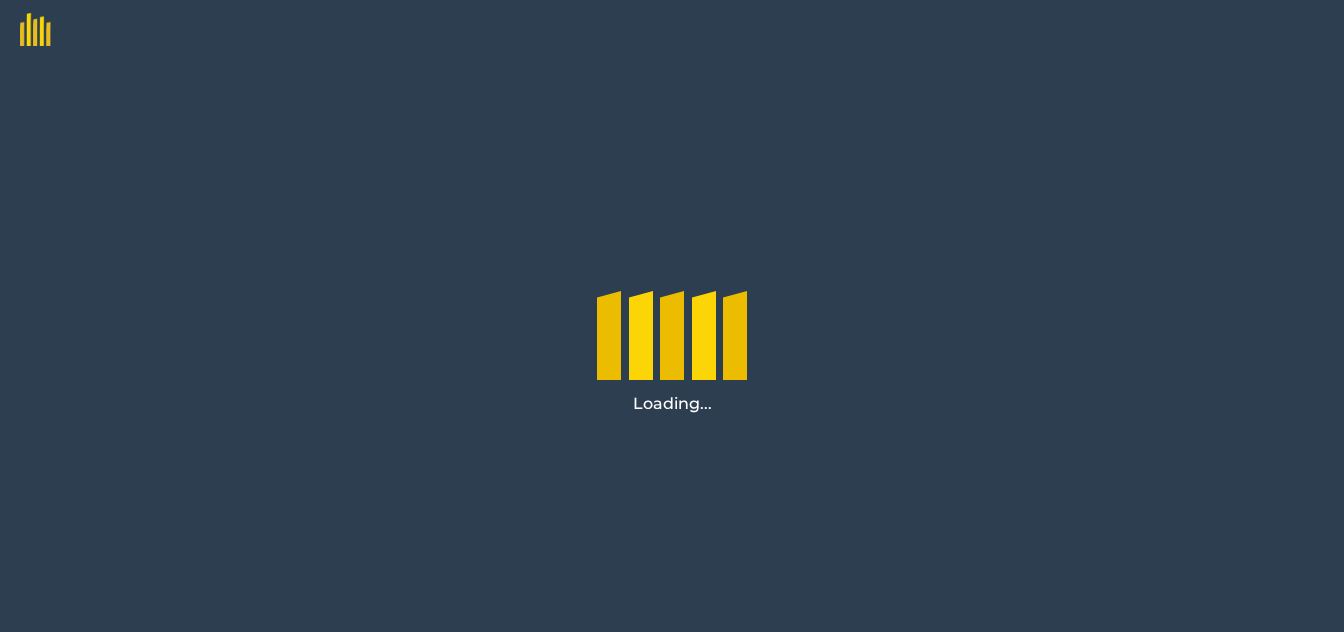 scroll, scrollTop: 0, scrollLeft: 0, axis: both 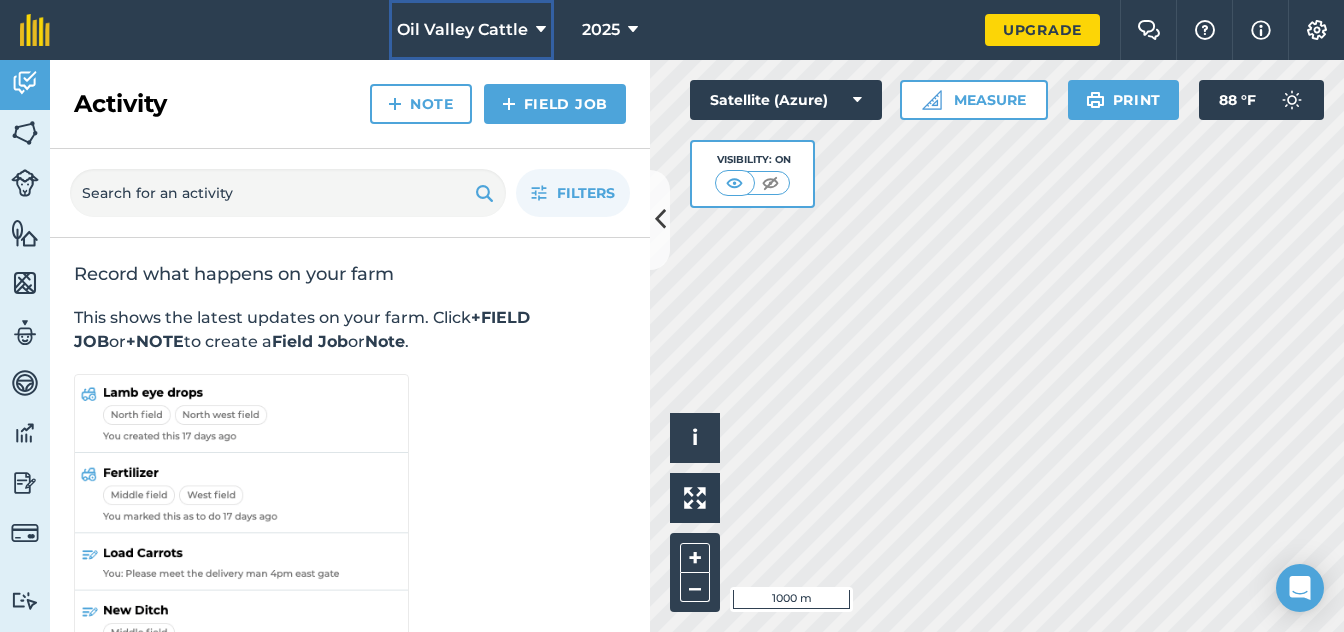 click on "Oil Valley Cattle" at bounding box center (471, 30) 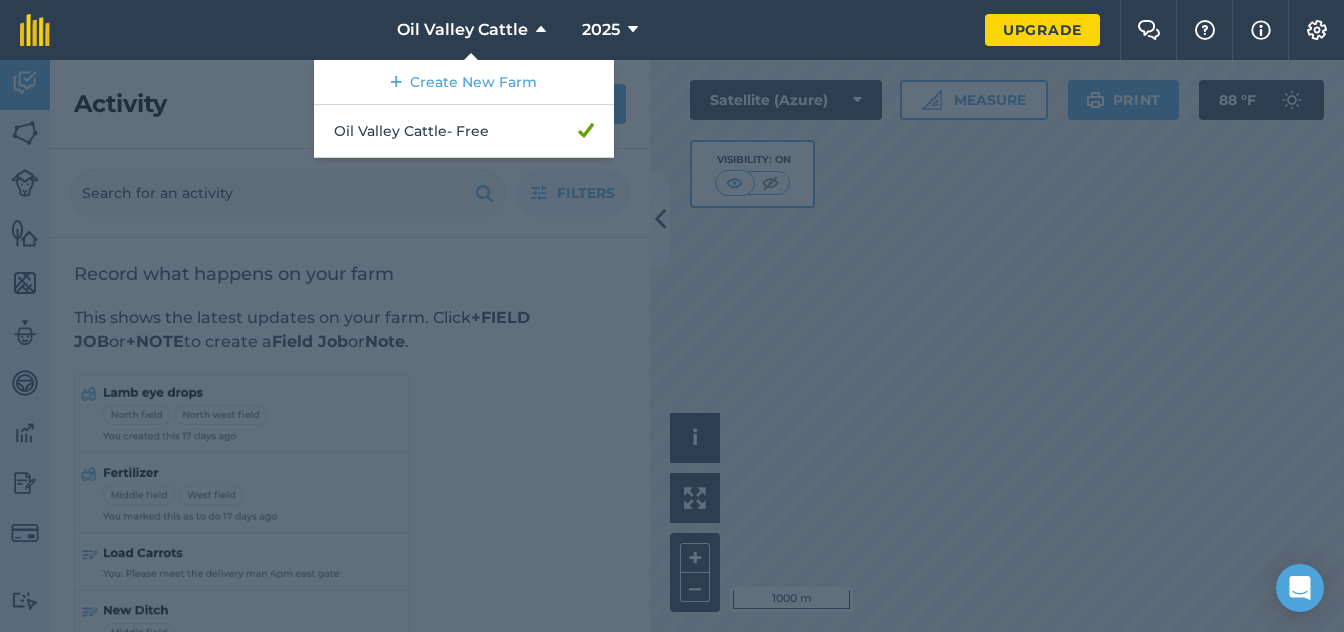 click on "Oil Valley Cattle  Create New Farm Oil Valley Cattle   - Free 2025" at bounding box center [527, 30] 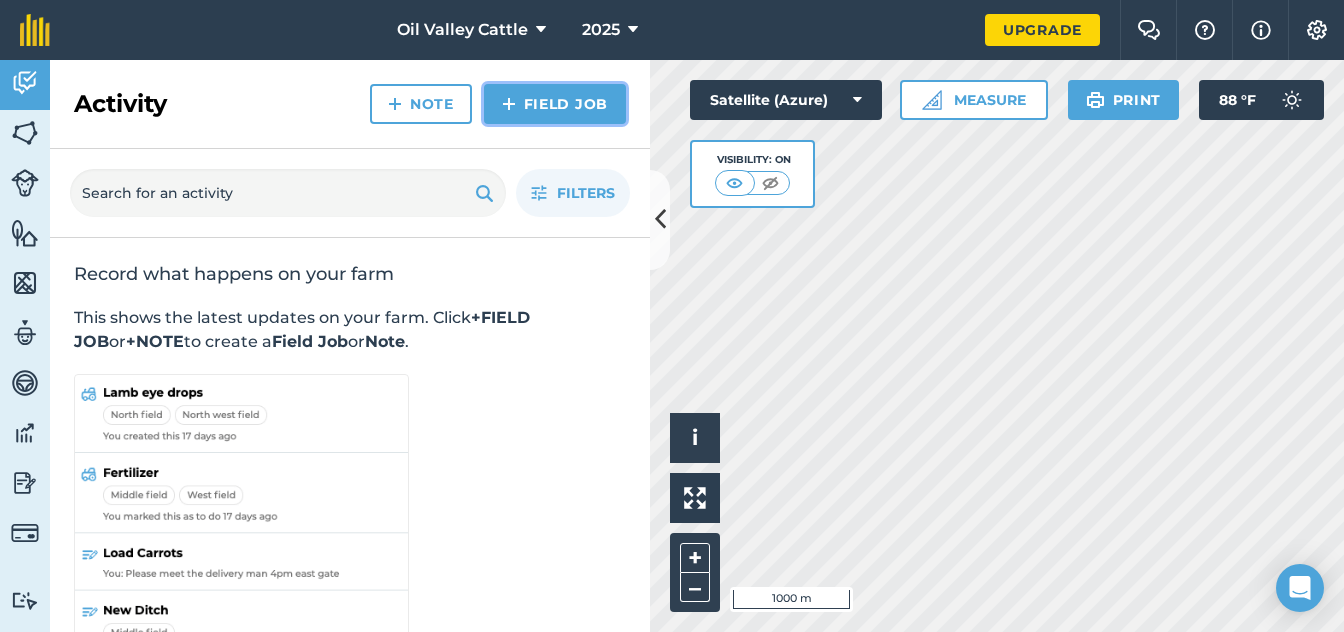 click on "Field Job" at bounding box center (555, 104) 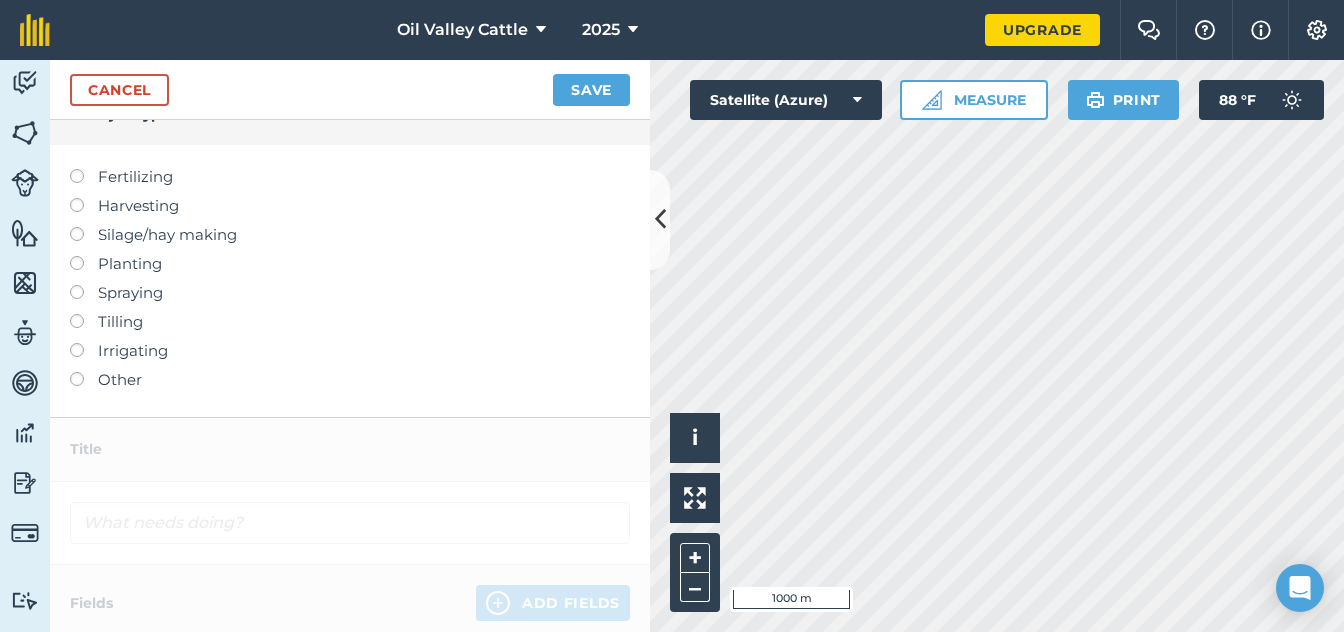 scroll, scrollTop: 0, scrollLeft: 0, axis: both 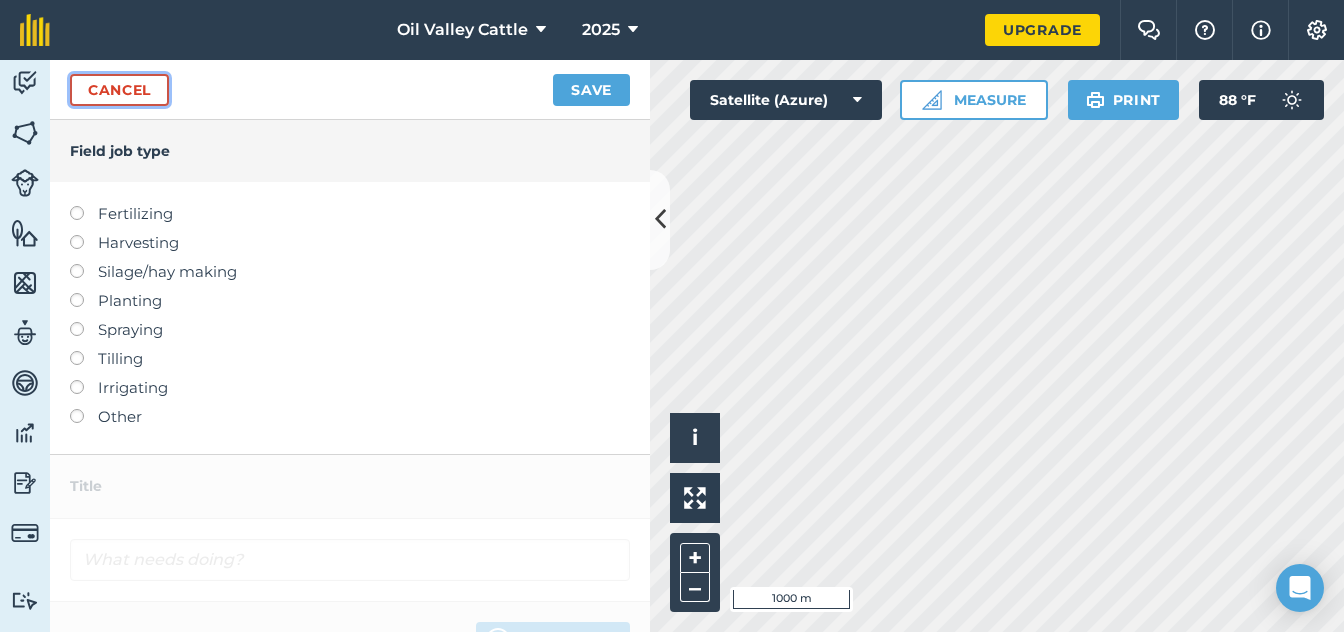 click on "Cancel" at bounding box center [119, 90] 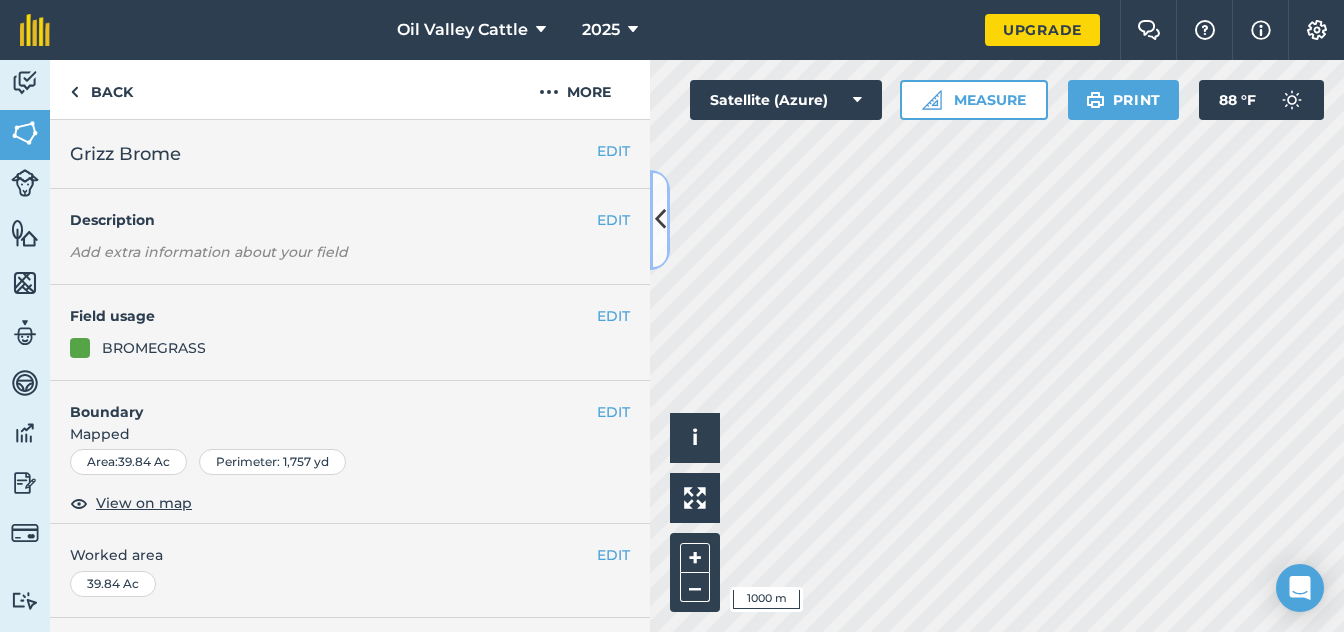 click at bounding box center [660, 220] 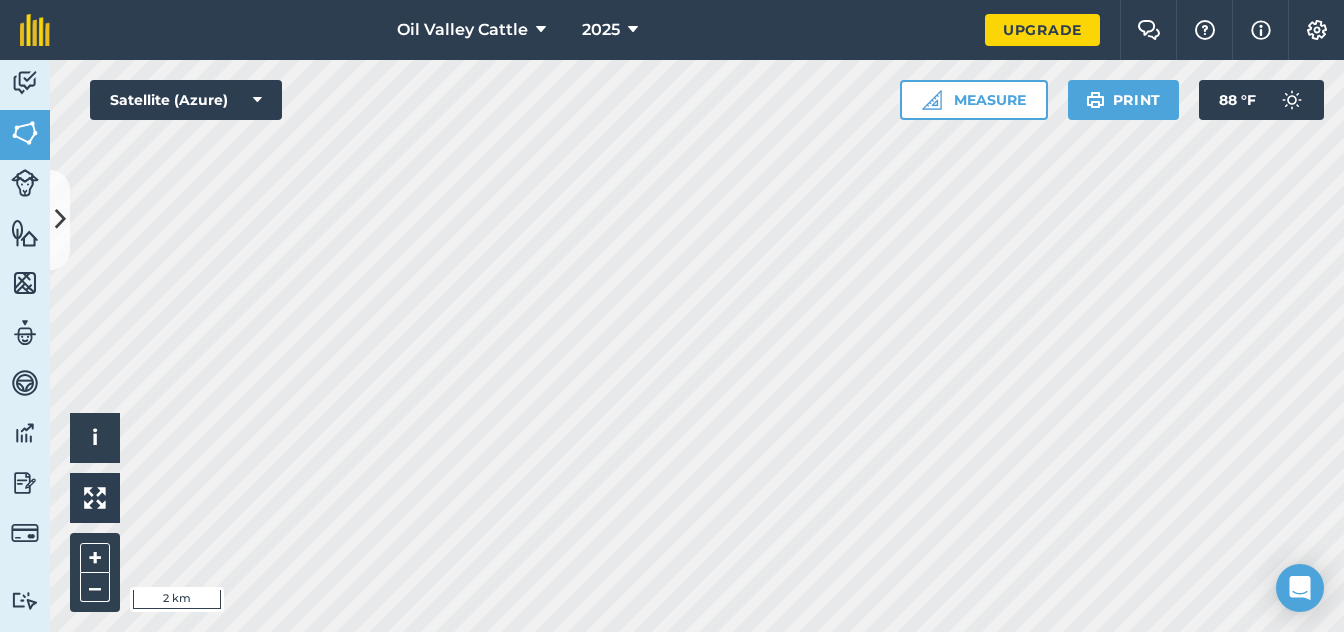 click on "Hello i © 2025 TomTom, Microsoft 2 km + – Satellite (Azure) Measure Print 88   ° F" at bounding box center (697, 346) 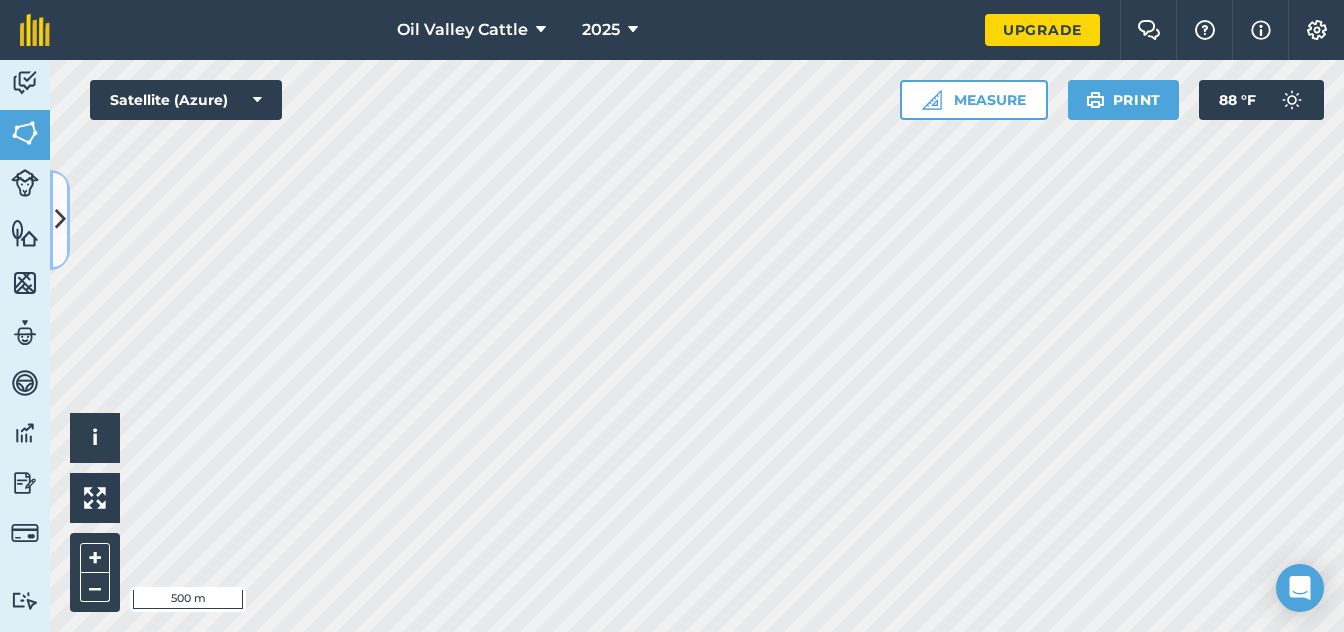 click at bounding box center [60, 219] 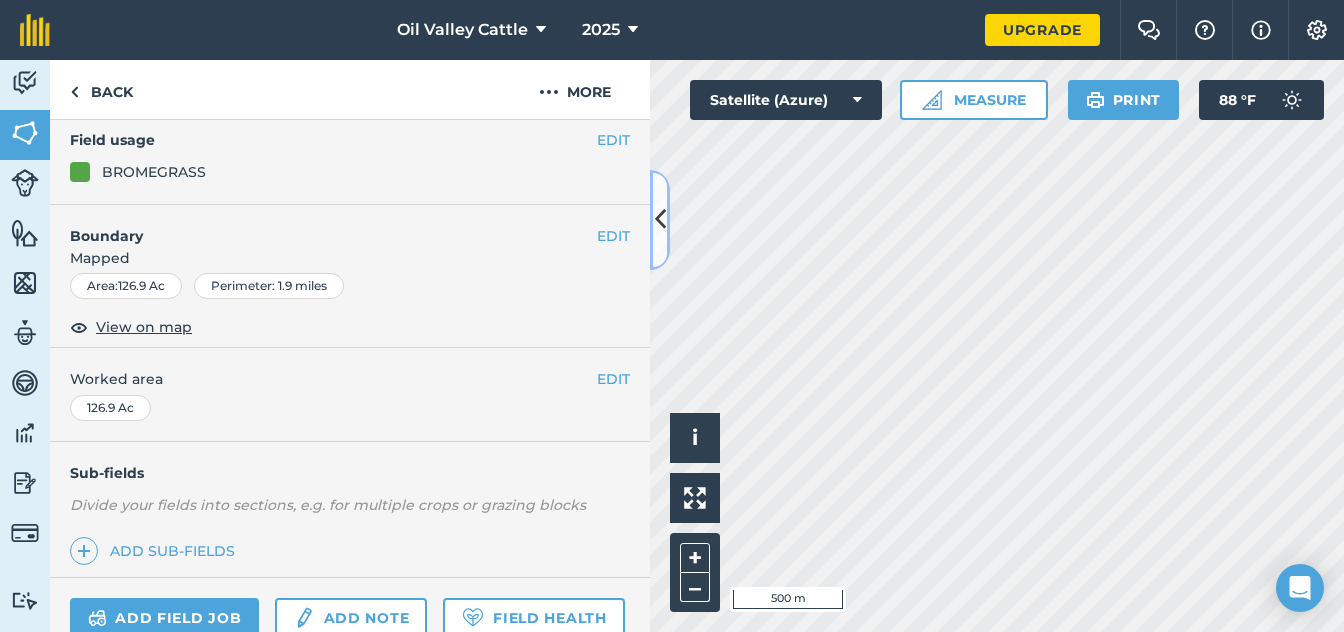 scroll, scrollTop: 200, scrollLeft: 0, axis: vertical 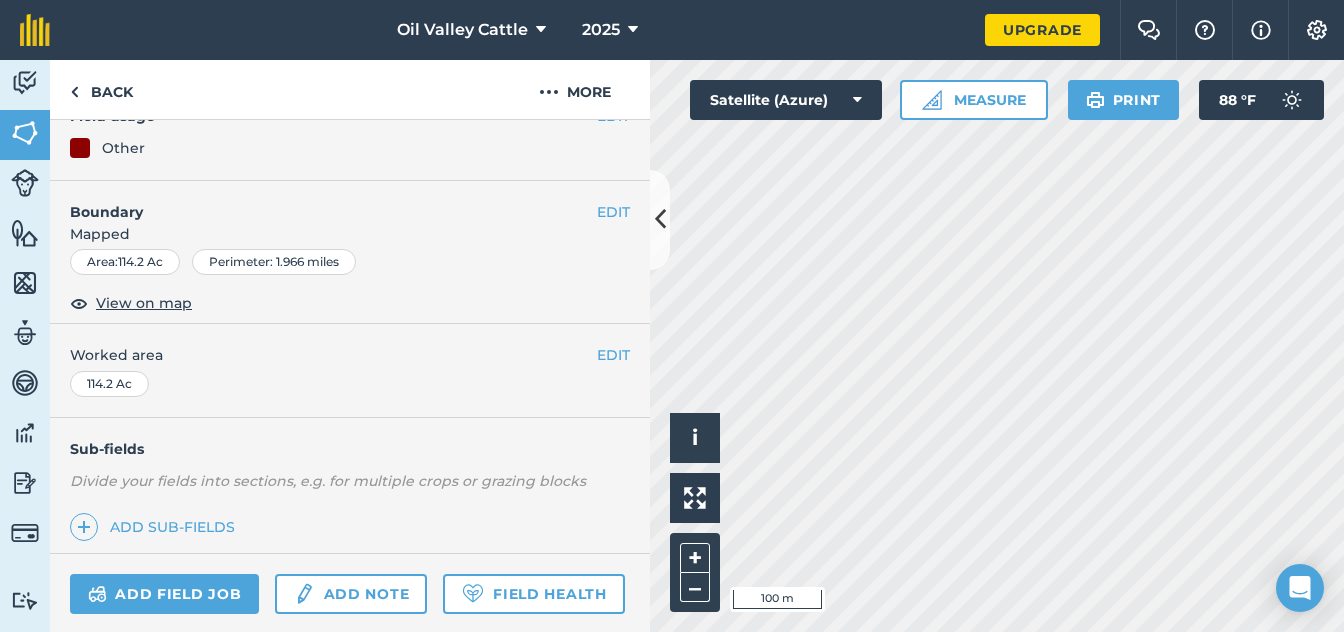 click on "Hello i © 2025 TomTom, Microsoft 100 m + –" at bounding box center (997, 346) 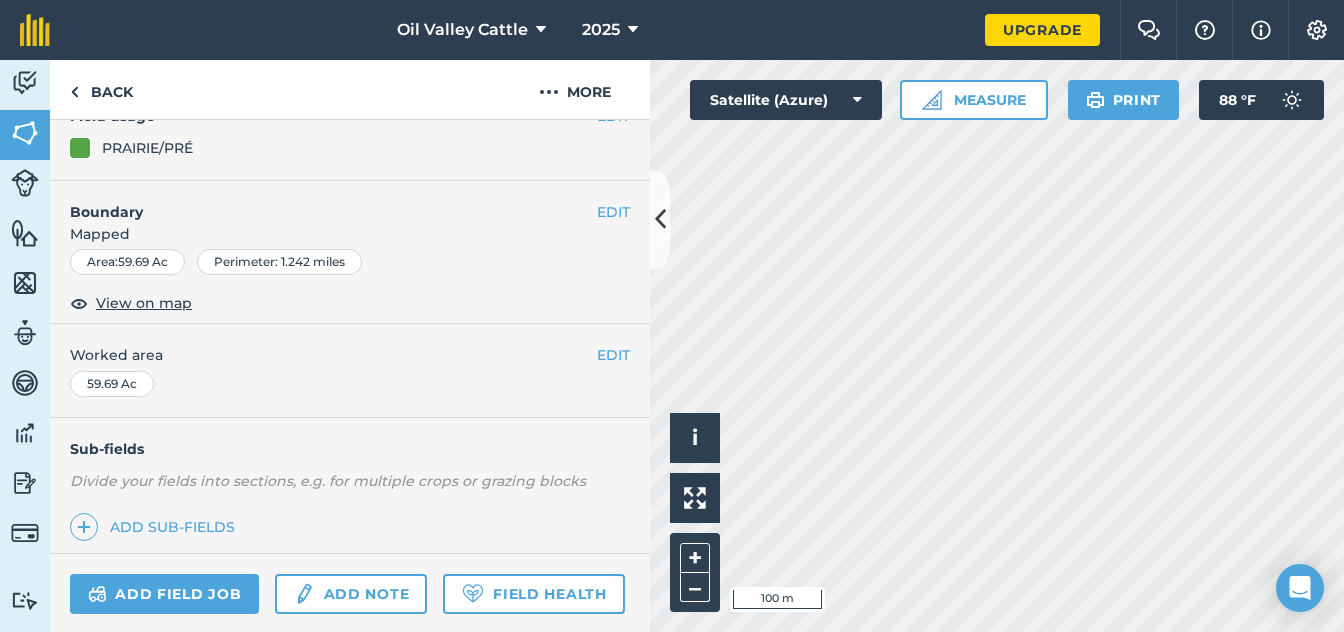 click on "Activity Fields Livestock Features Maps Team Vehicles Data Reporting Billing Tutorials Tutorials   Back   More EDIT Windmill EDIT Description Add extra information about your field EDIT Field usage PRAIRIE/PRÉ EDIT Boundary   Mapped Area :  59.69   Ac Perimeter :   1.242   miles   View on map EDIT Worked area 59.69   Ac Sub-fields   Divide your fields into sections, e.g. for multiple crops or grazing blocks   Add sub-fields Add field job Add note   Field Health To-Do Field History Reports There are no outstanding tasks for this field. Hello i © 2025 TomTom, Microsoft 100 m + – Satellite (Azure) Measure Print 88   ° F" at bounding box center (672, 346) 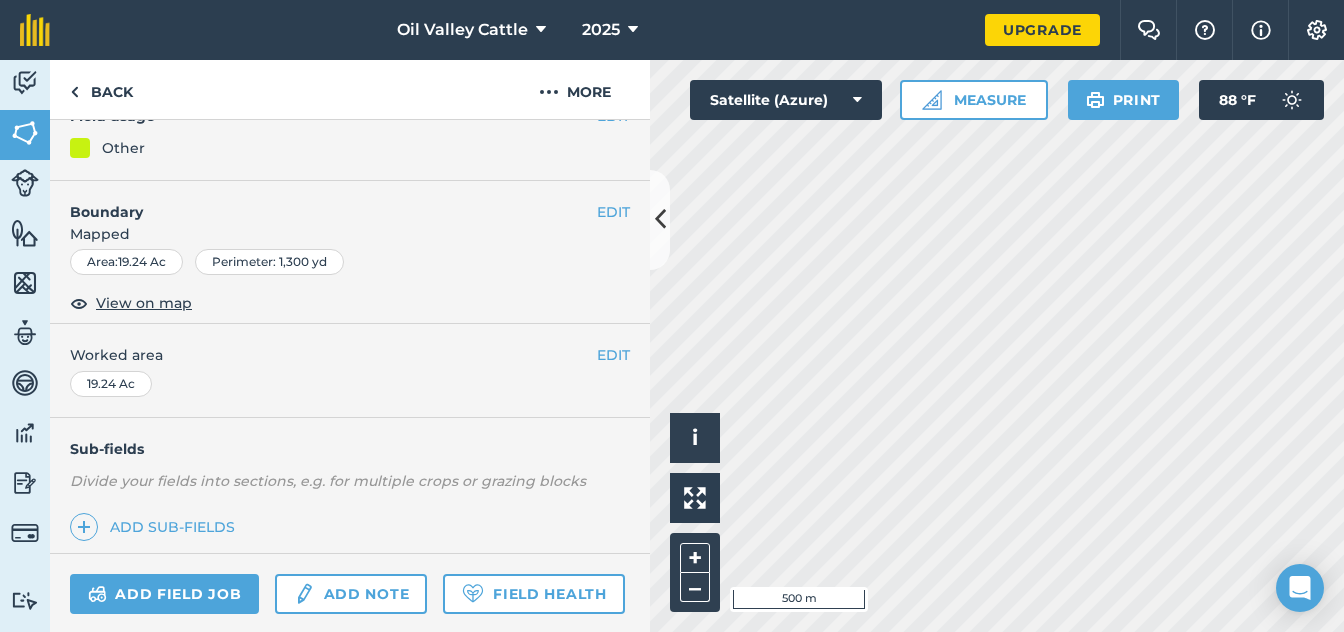 click on "Hello i © 2025 TomTom, Microsoft 500 m + – Satellite (Azure) Measure Print 88   ° F" at bounding box center (997, 346) 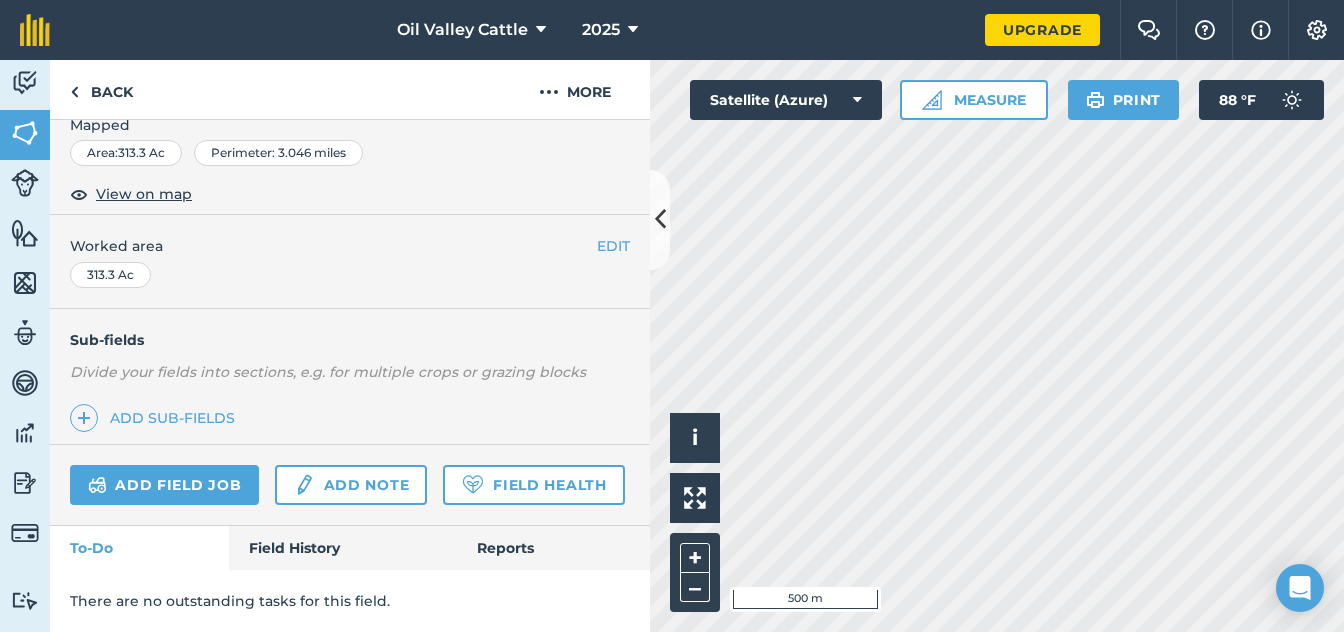 scroll, scrollTop: 333, scrollLeft: 0, axis: vertical 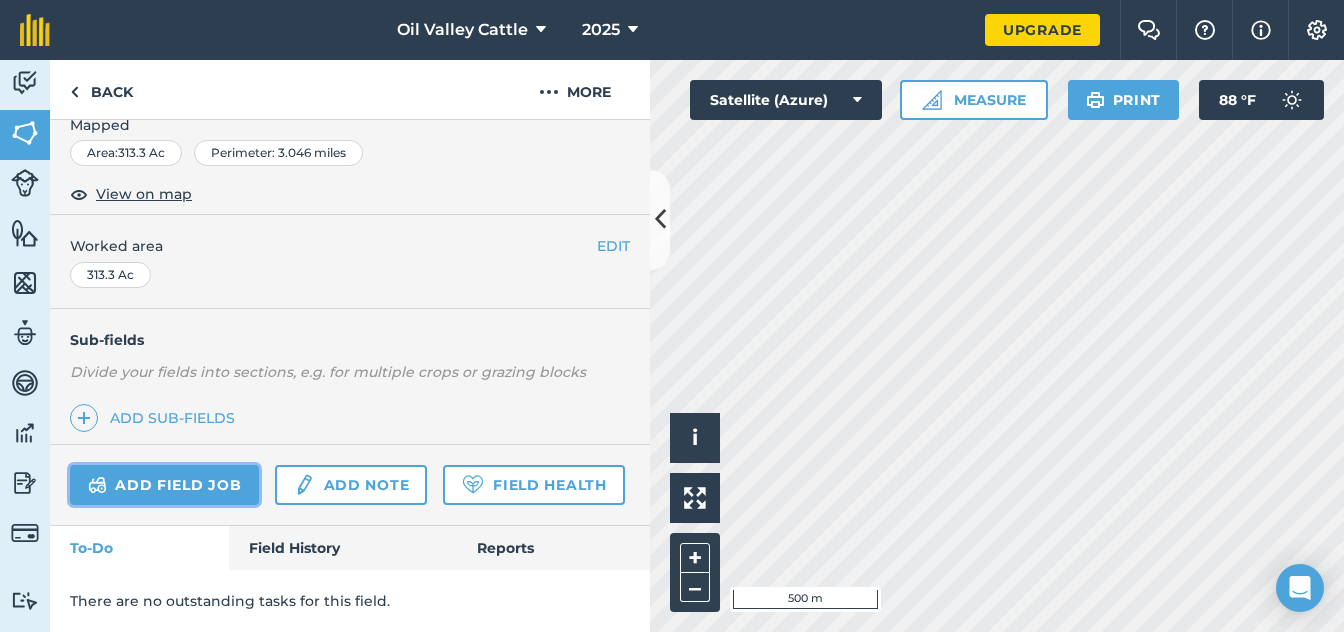 click on "Add field job" at bounding box center (164, 485) 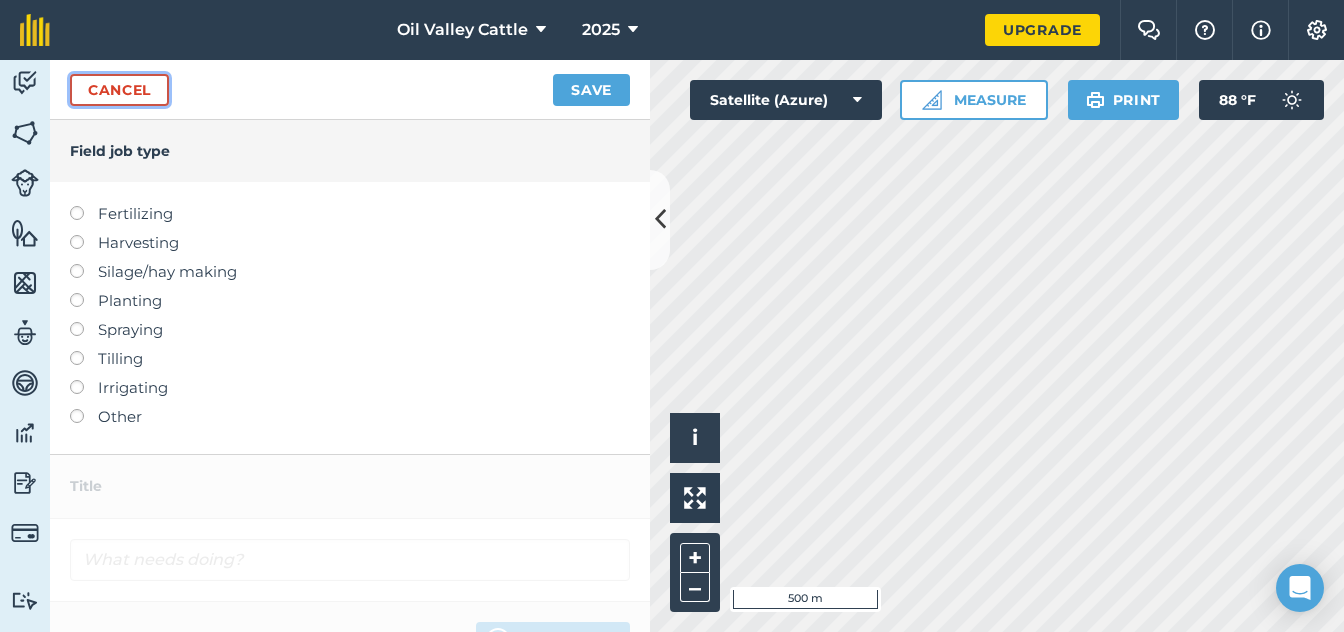 click on "Cancel" at bounding box center (119, 90) 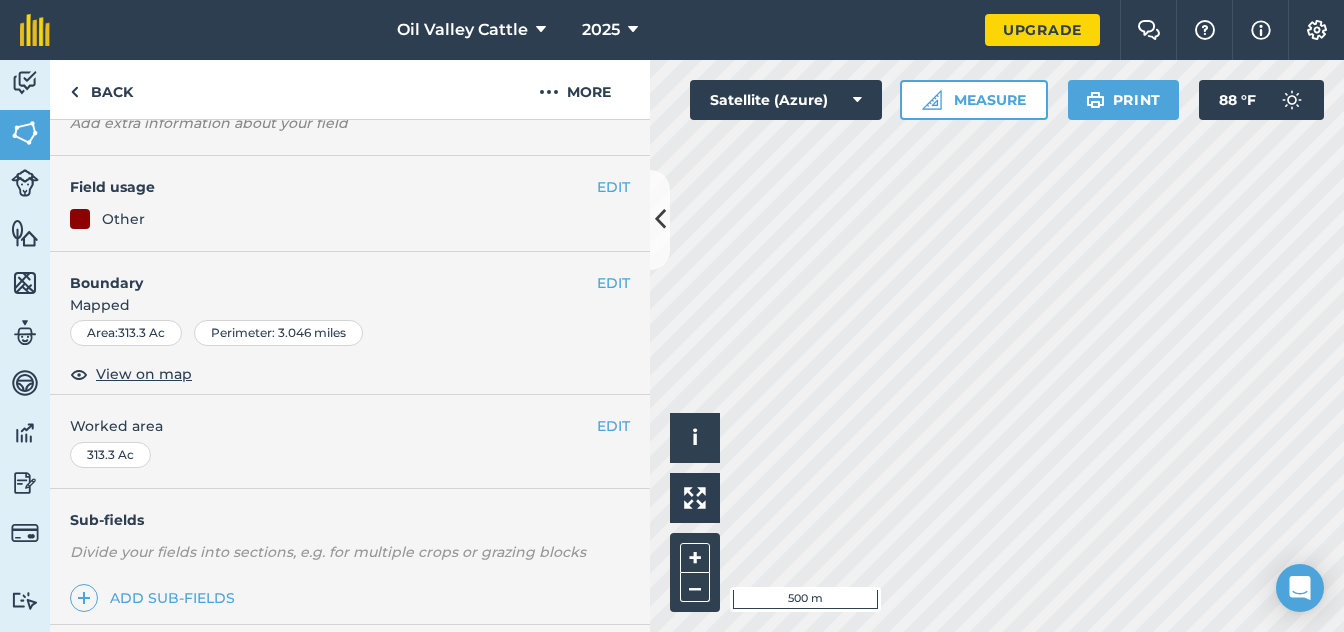 scroll, scrollTop: 133, scrollLeft: 0, axis: vertical 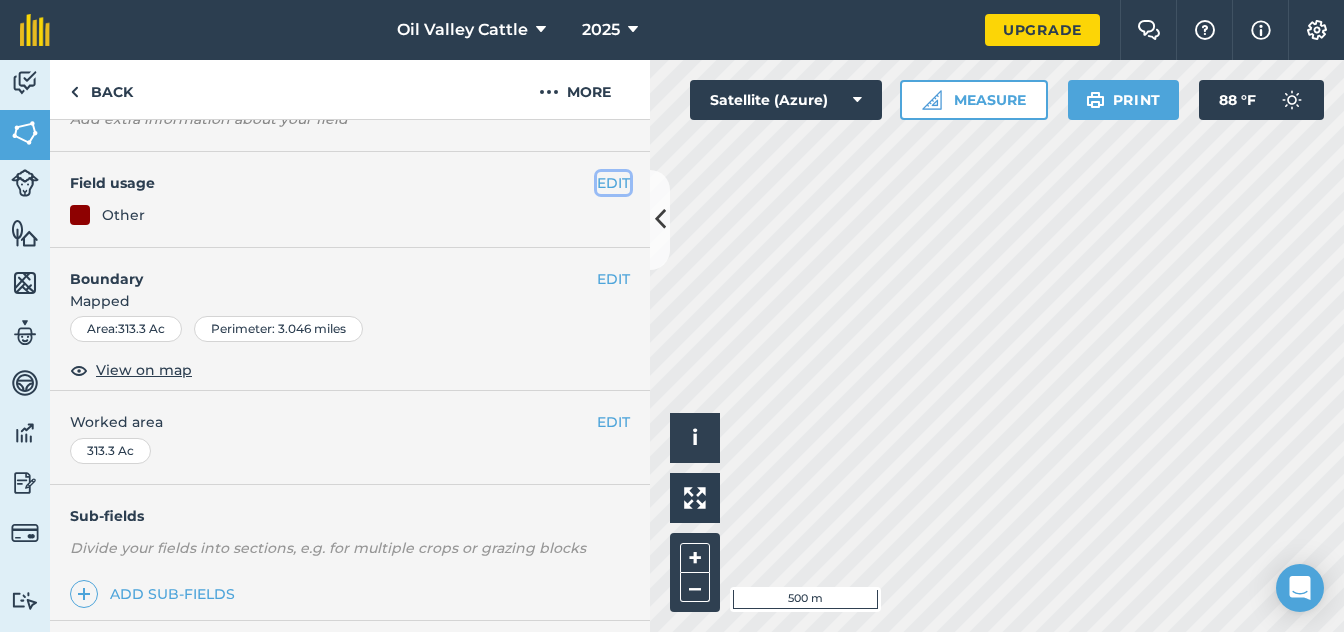 click on "EDIT" at bounding box center (613, 183) 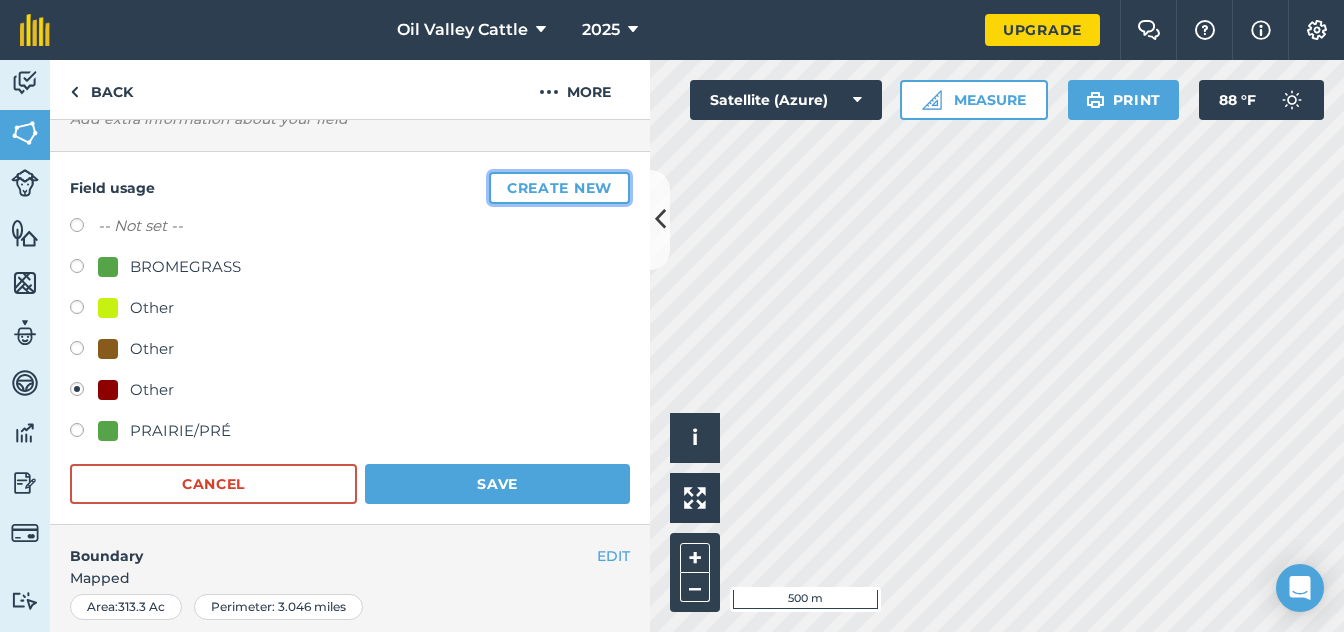 click on "Create new" at bounding box center (559, 188) 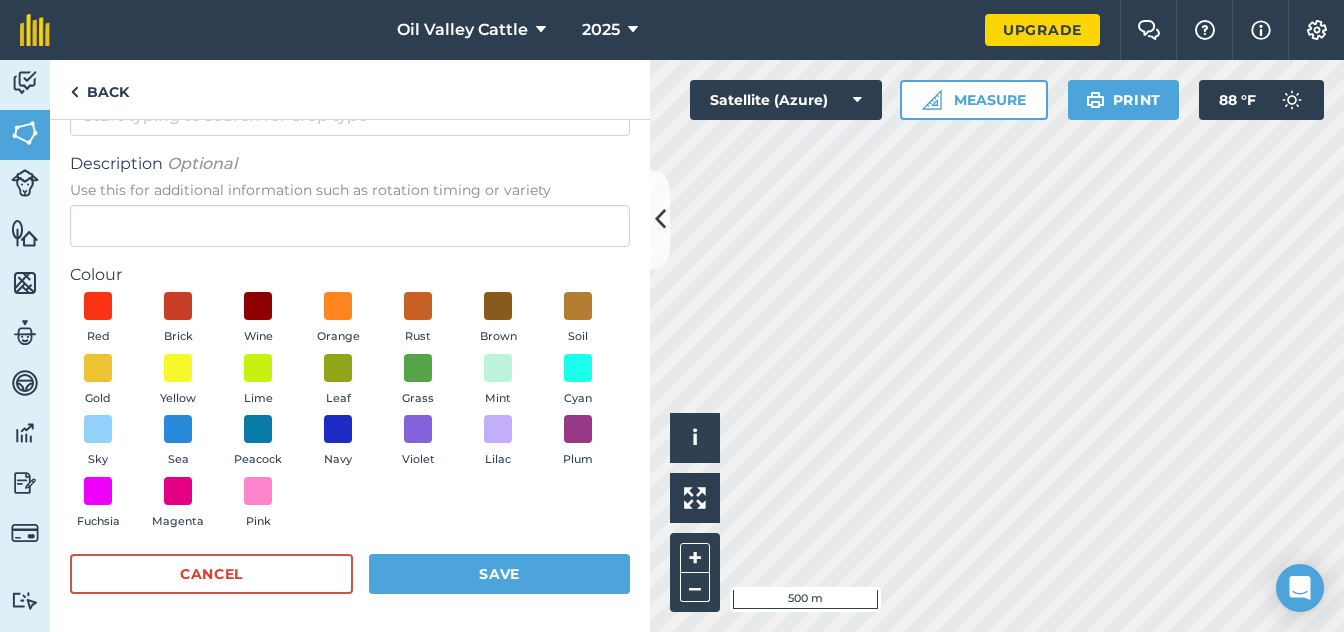 scroll, scrollTop: 102, scrollLeft: 0, axis: vertical 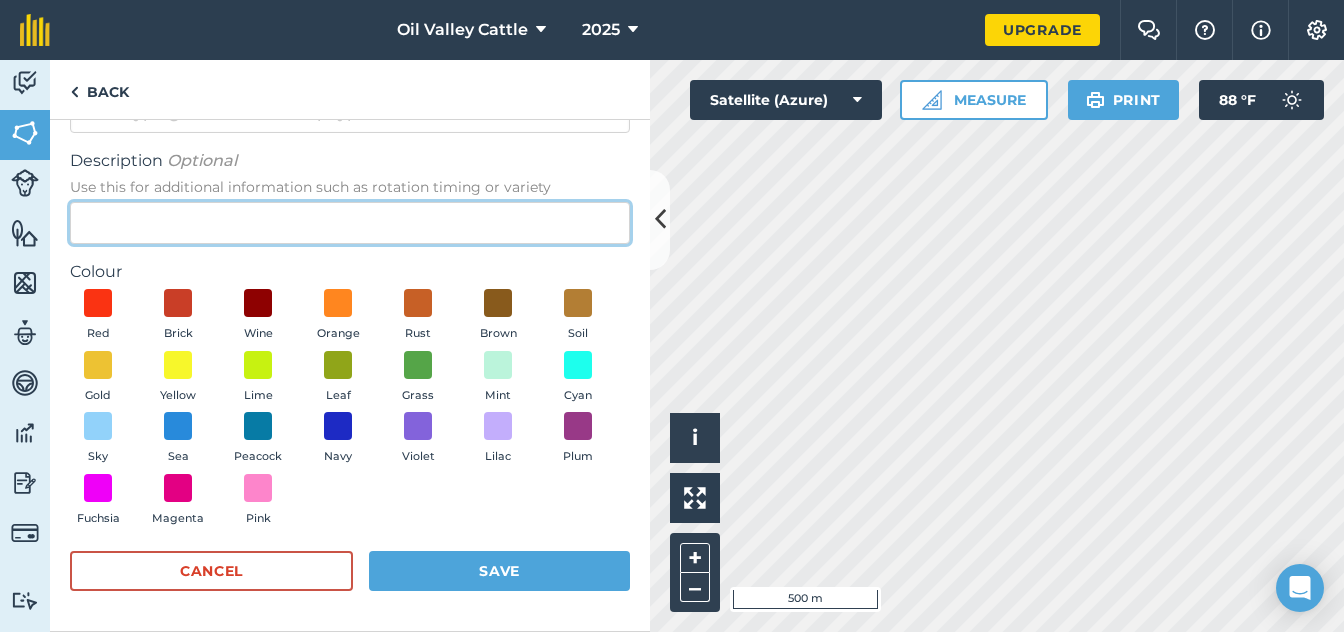 click on "Description   Optional Use this for additional information such as rotation timing or variety" at bounding box center [350, 223] 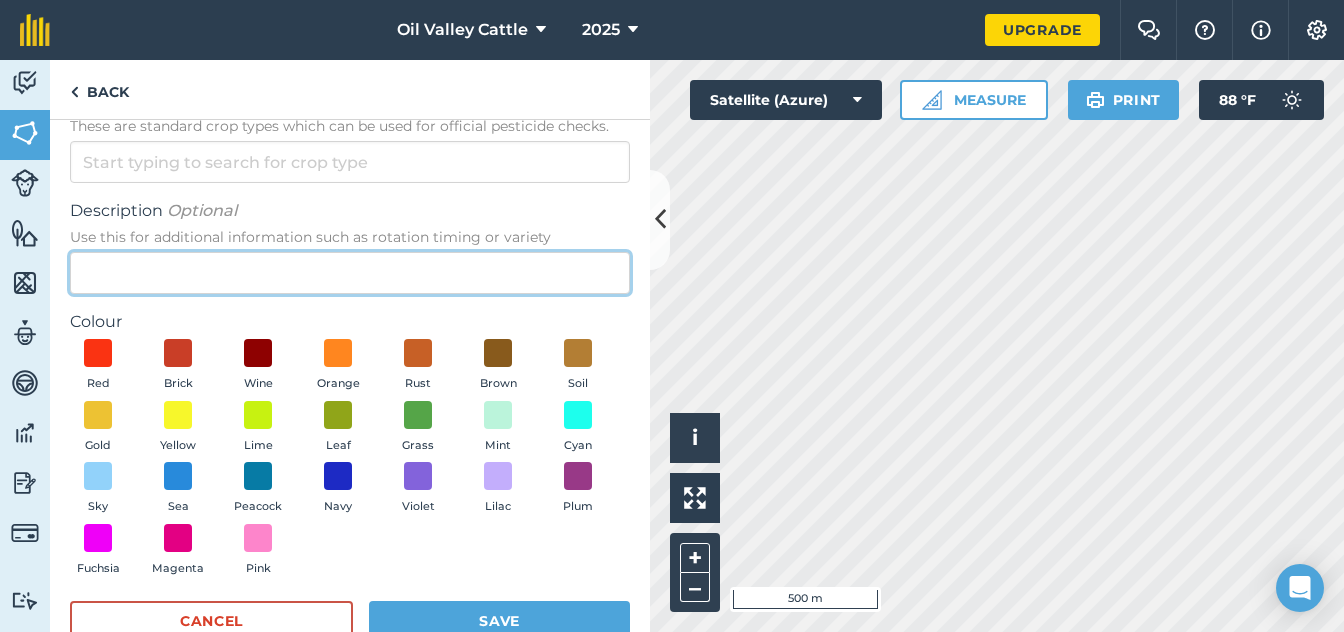 scroll, scrollTop: 0, scrollLeft: 0, axis: both 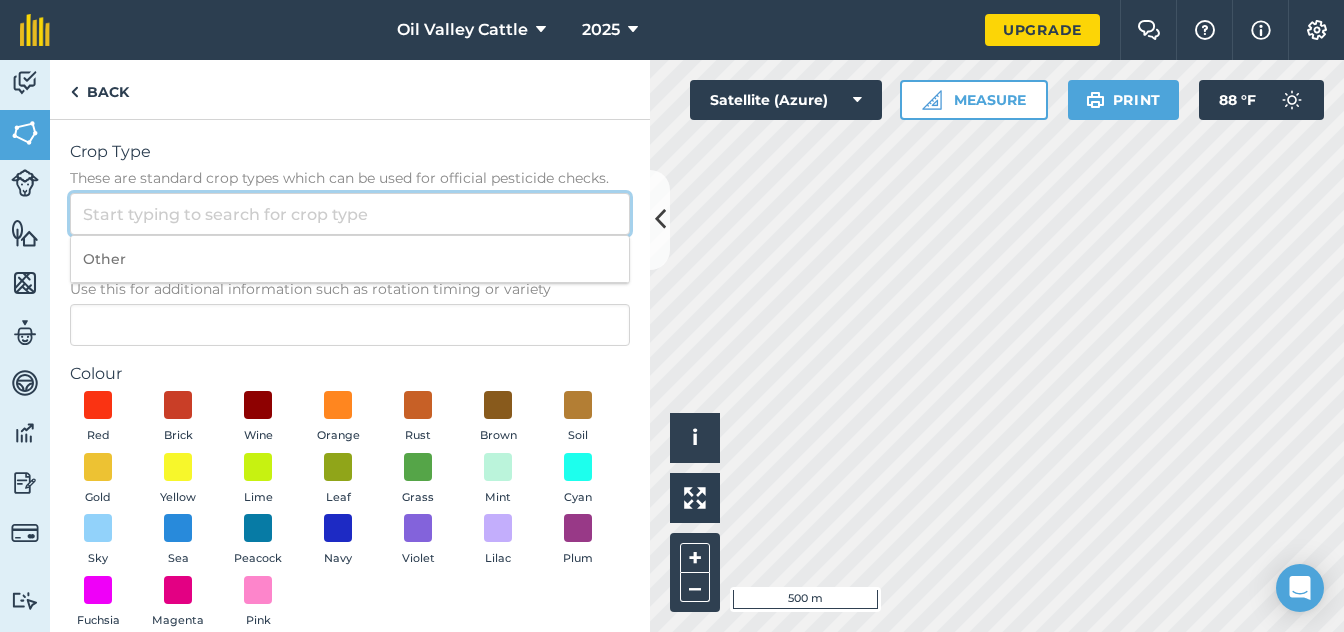 click on "Crop Type These are standard crop types which can be used for official pesticide checks." at bounding box center (350, 214) 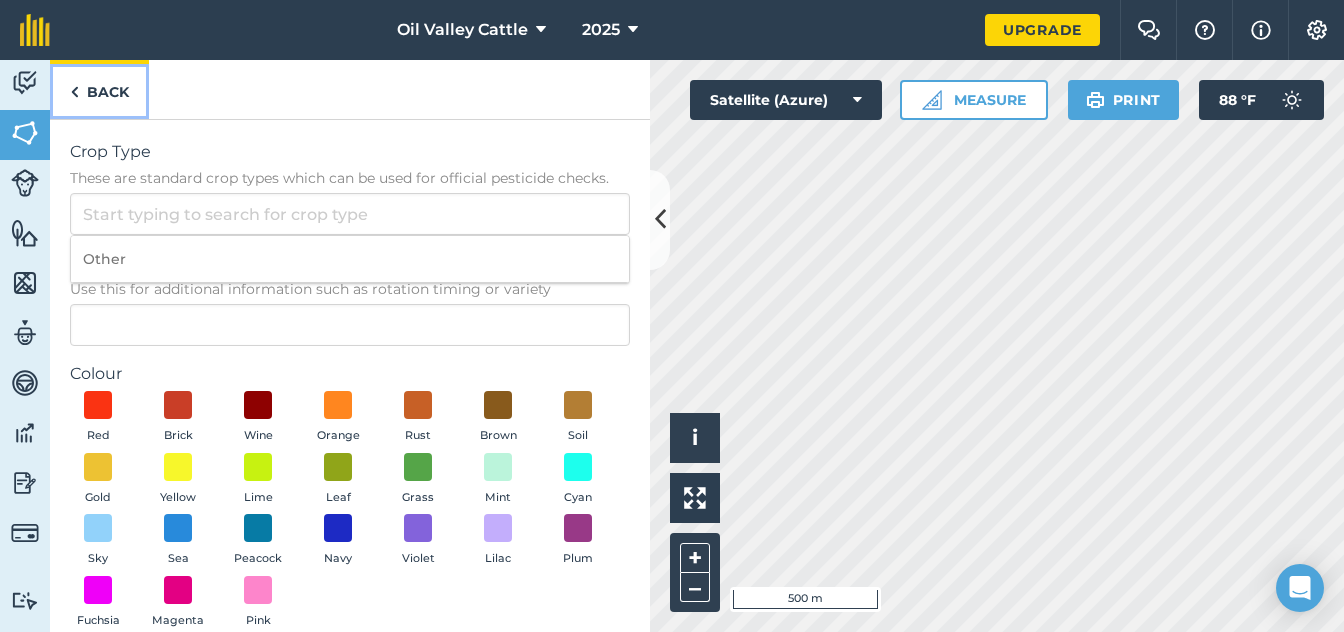 click on "Back" at bounding box center (99, 89) 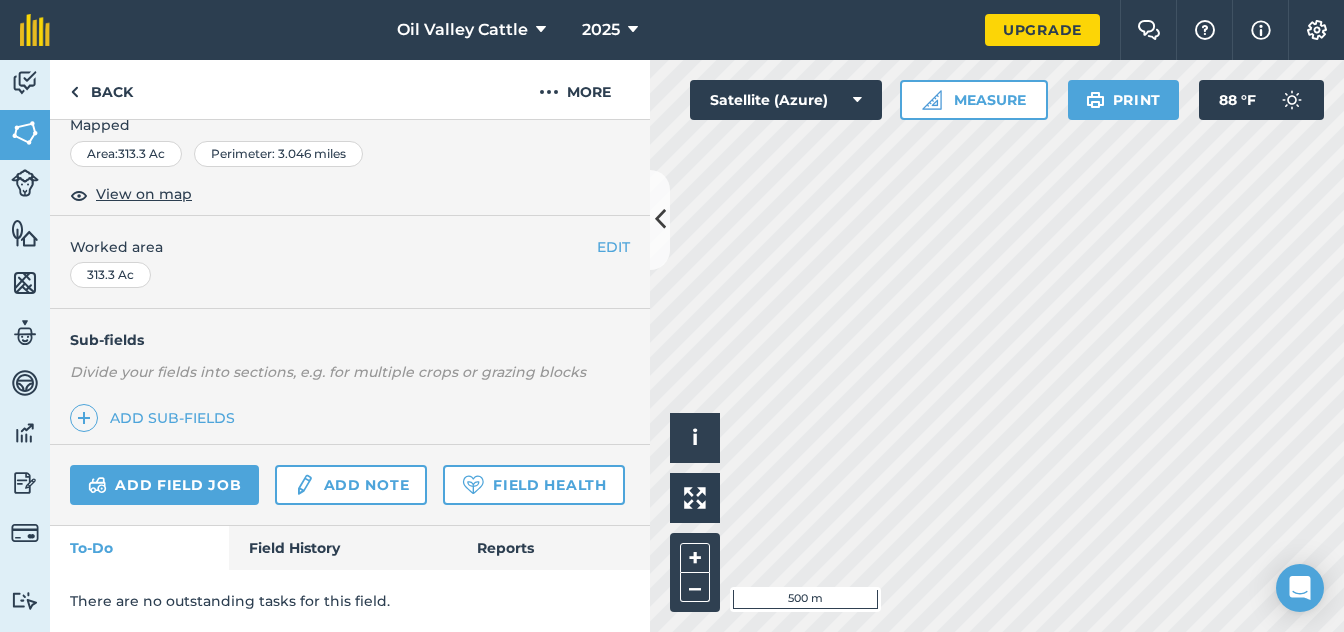 scroll, scrollTop: 642, scrollLeft: 0, axis: vertical 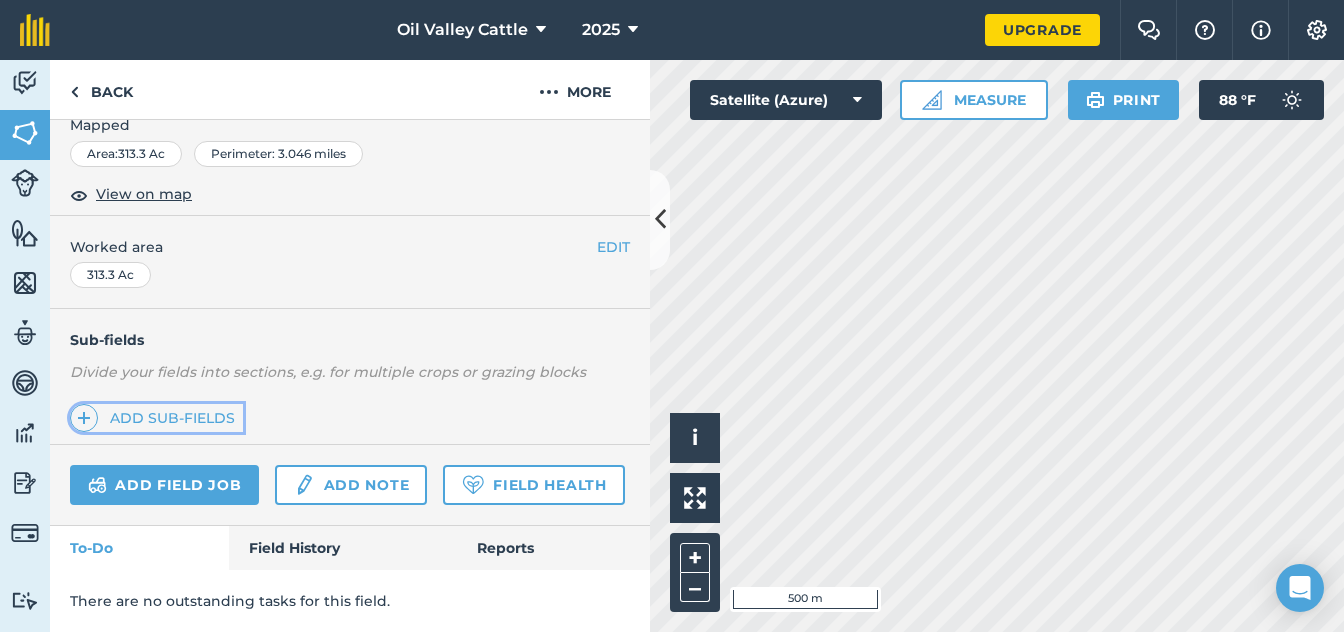 click on "Add sub-fields" at bounding box center (156, 418) 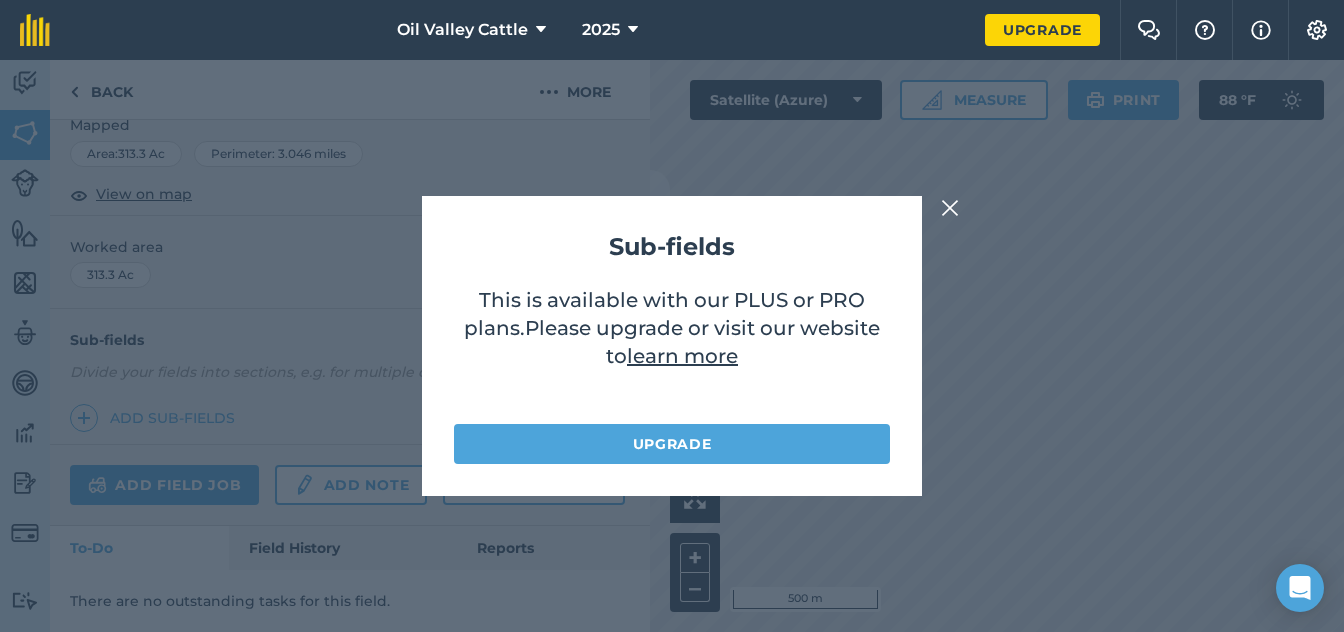 click at bounding box center [950, 208] 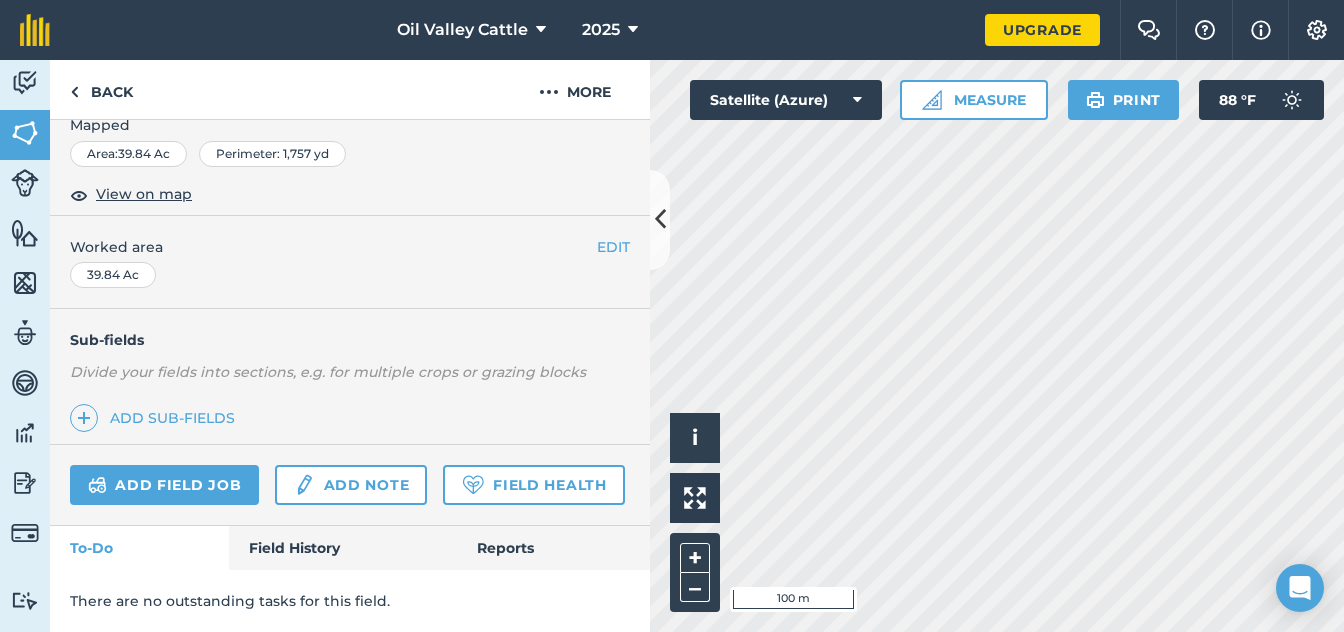 click on "Activity Fields Livestock Features Maps Team Vehicles Data Reporting Billing Tutorials Tutorials   Back   More EDIT Grizz Brome EDIT Description Add extra information about your field Field usage   Create new -- Not set -- BROMEGRASS Other Other Other PRAIRIE/PRÉ Cancel Save EDIT Boundary   Mapped Area :  39.84   Ac Perimeter :   1,757   yd   View on map EDIT Worked area 39.84   Ac Sub-fields   Divide your fields into sections, e.g. for multiple crops or grazing blocks   Add sub-fields Add field job Add note   Field Health To-Do Field History Reports There are no outstanding tasks for this field. Hello i © 2025 TomTom, Microsoft 100 m + – Satellite (Azure) Measure Print 88   ° F" at bounding box center (672, 346) 